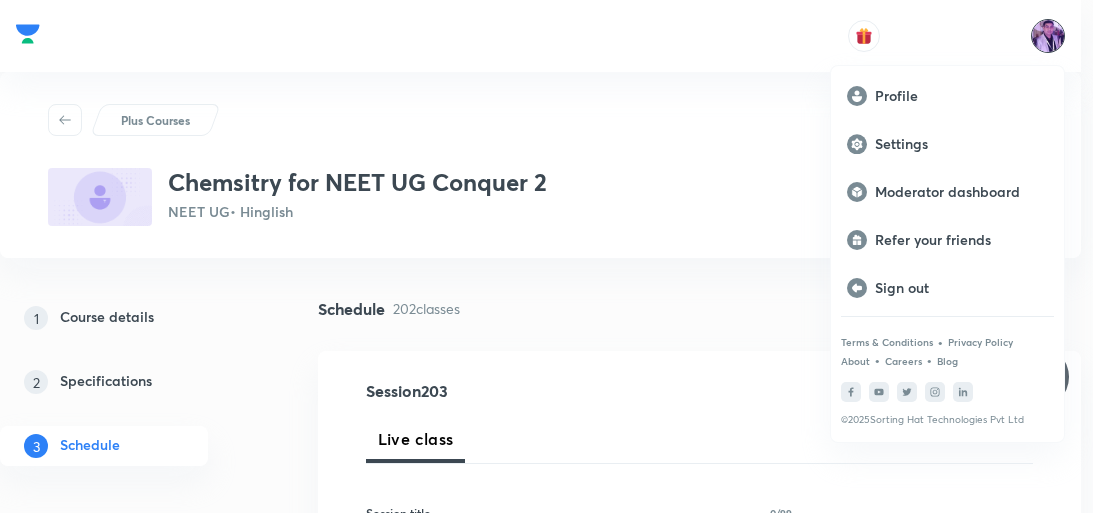 scroll, scrollTop: 0, scrollLeft: 0, axis: both 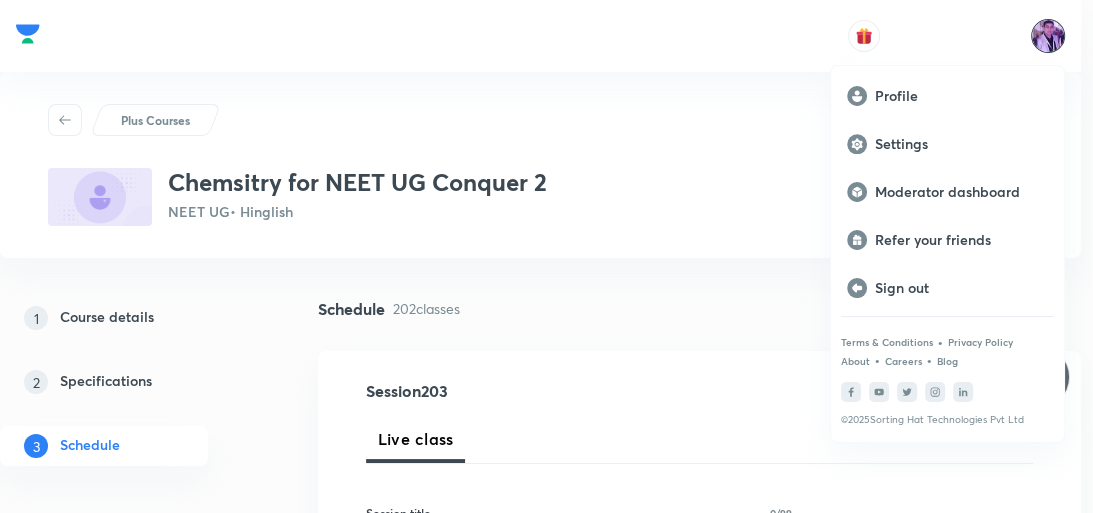 click on "Moderator dashboard" at bounding box center (961, 192) 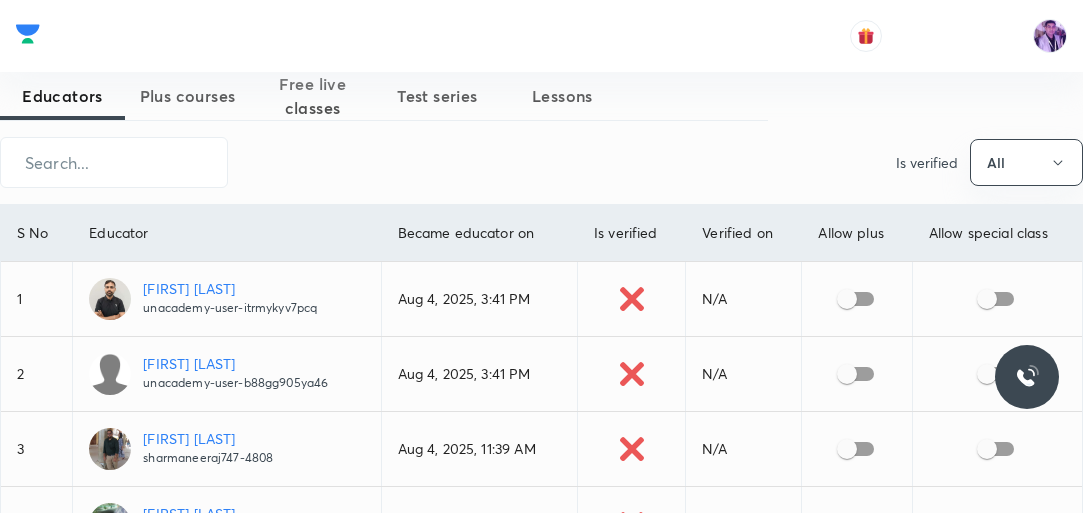 scroll, scrollTop: 0, scrollLeft: 0, axis: both 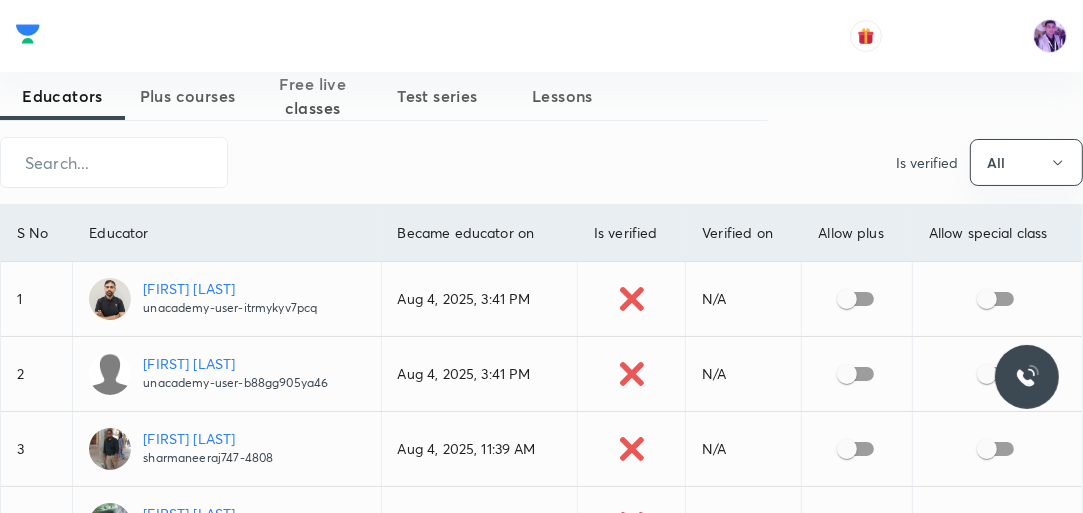 click on "Plus courses" at bounding box center (187, 96) 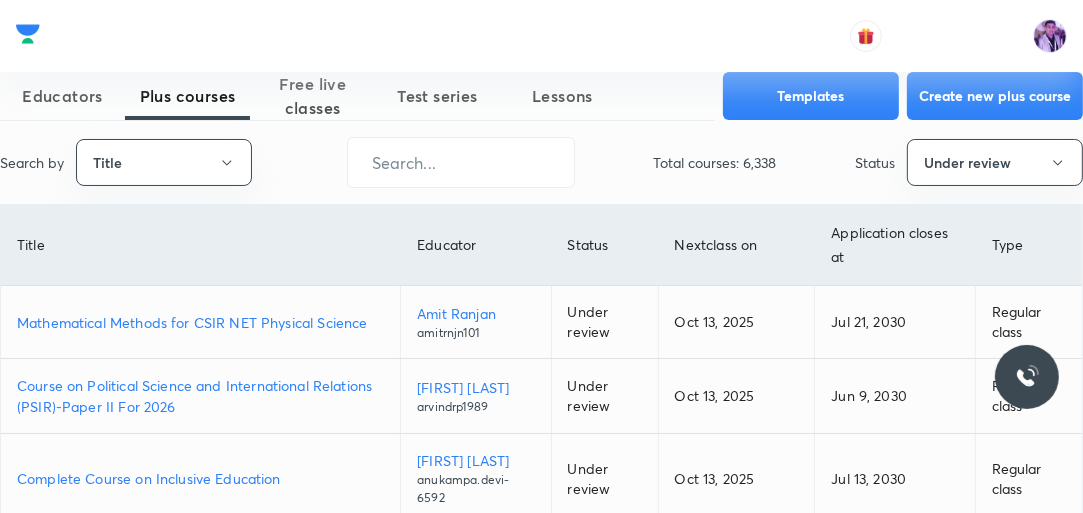 click on "Mathematical Methods for CSIR NET Physical Science" at bounding box center [200, 322] 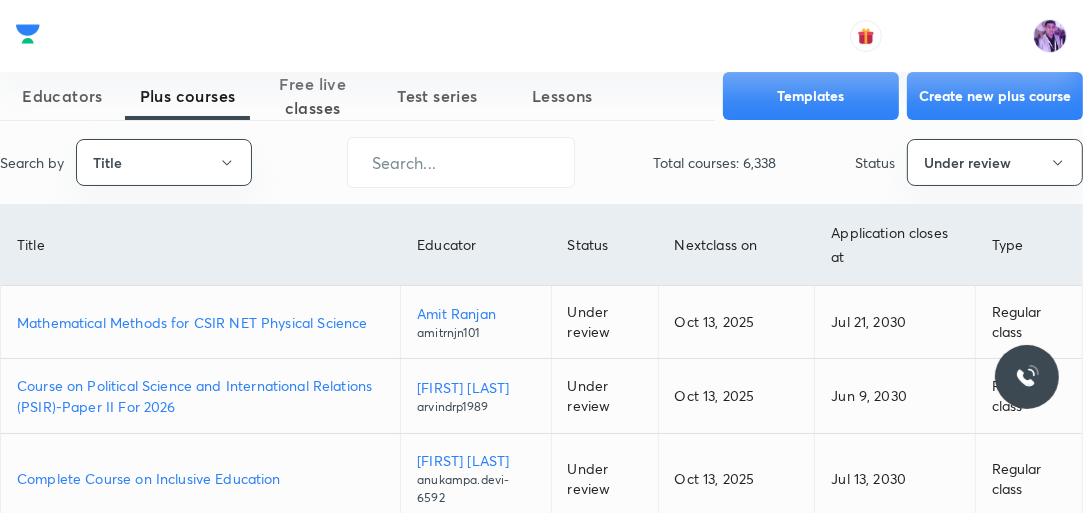 click on "Mathematical Methods for CSIR NET Physical Science" at bounding box center (200, 322) 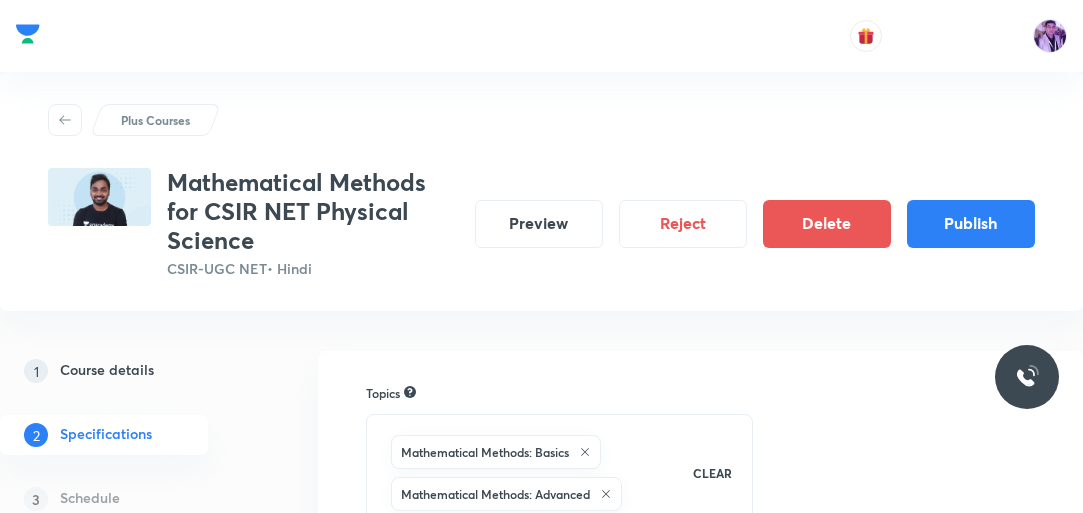 scroll, scrollTop: 0, scrollLeft: 0, axis: both 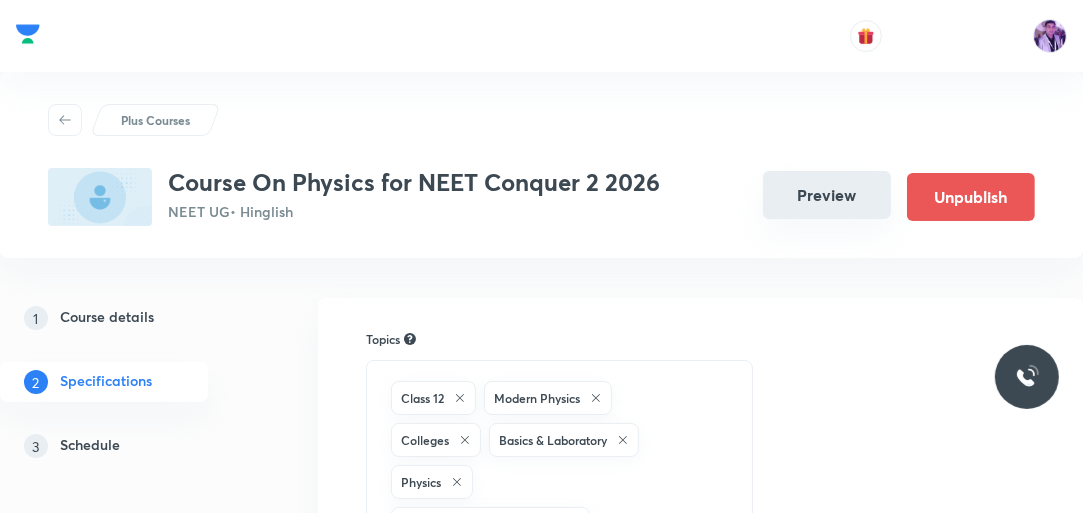click on "Preview" at bounding box center (827, 195) 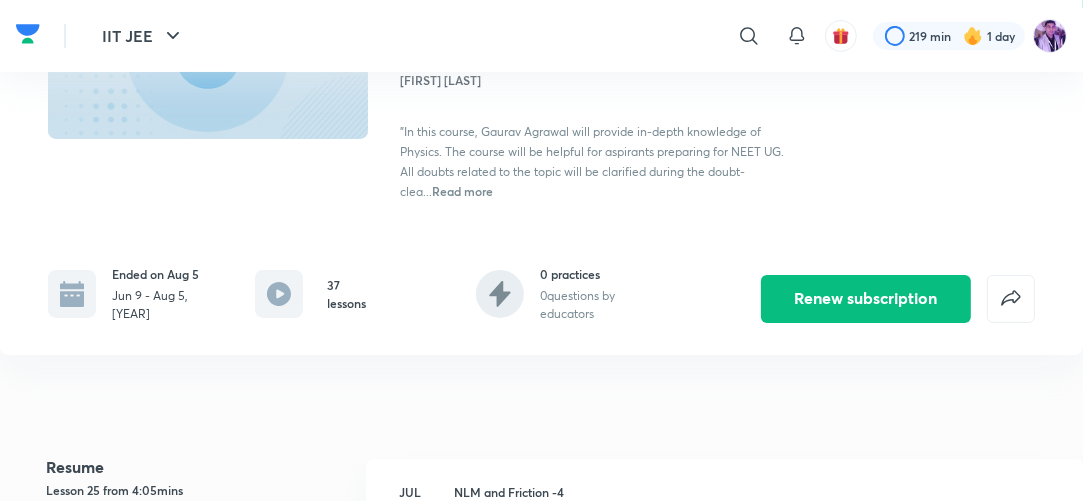 scroll, scrollTop: 240, scrollLeft: 0, axis: vertical 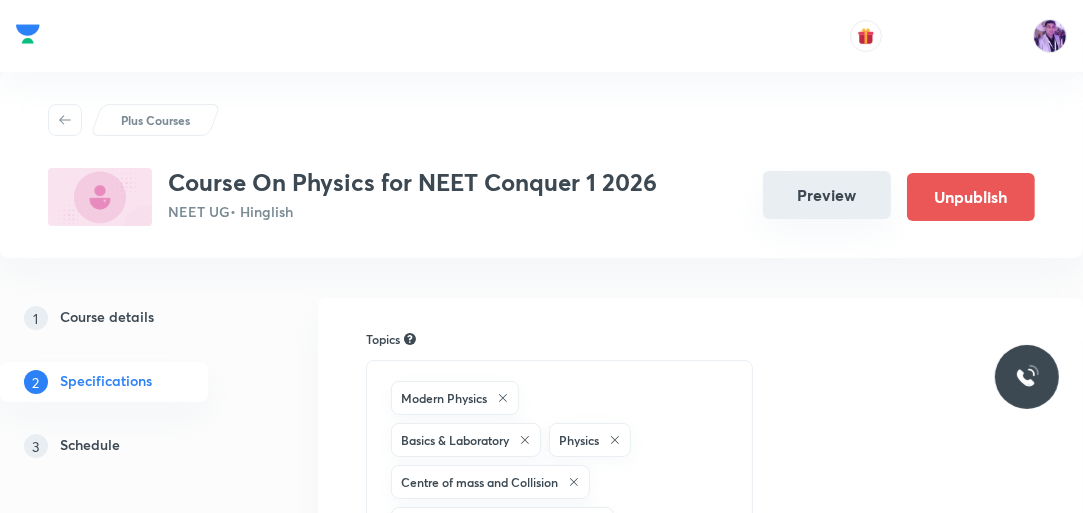 click on "Preview" at bounding box center [827, 195] 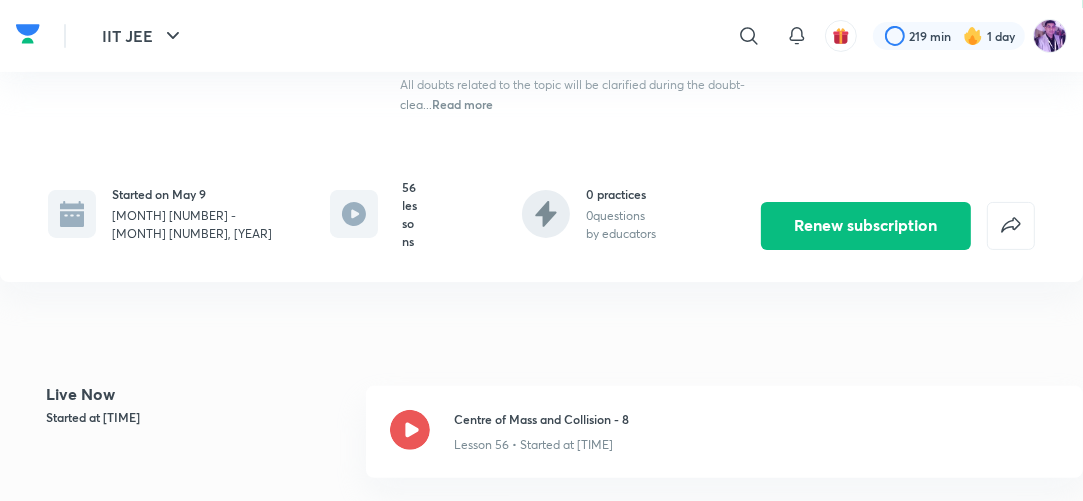 scroll, scrollTop: 320, scrollLeft: 0, axis: vertical 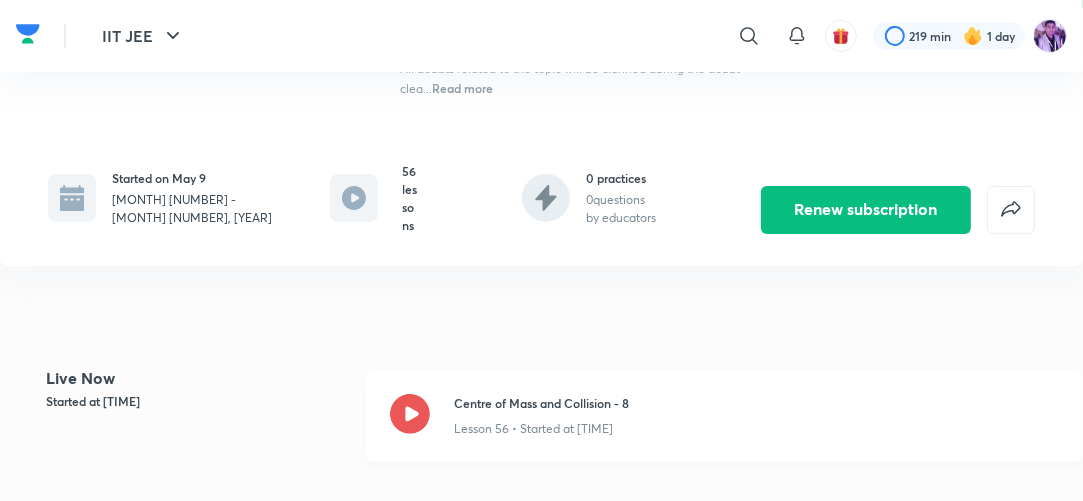 click 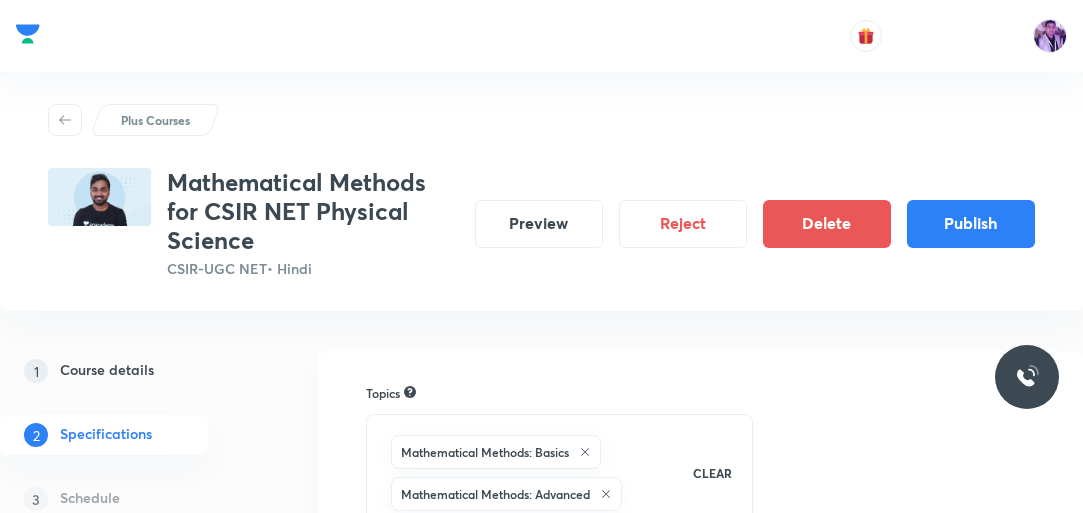 scroll, scrollTop: 0, scrollLeft: 0, axis: both 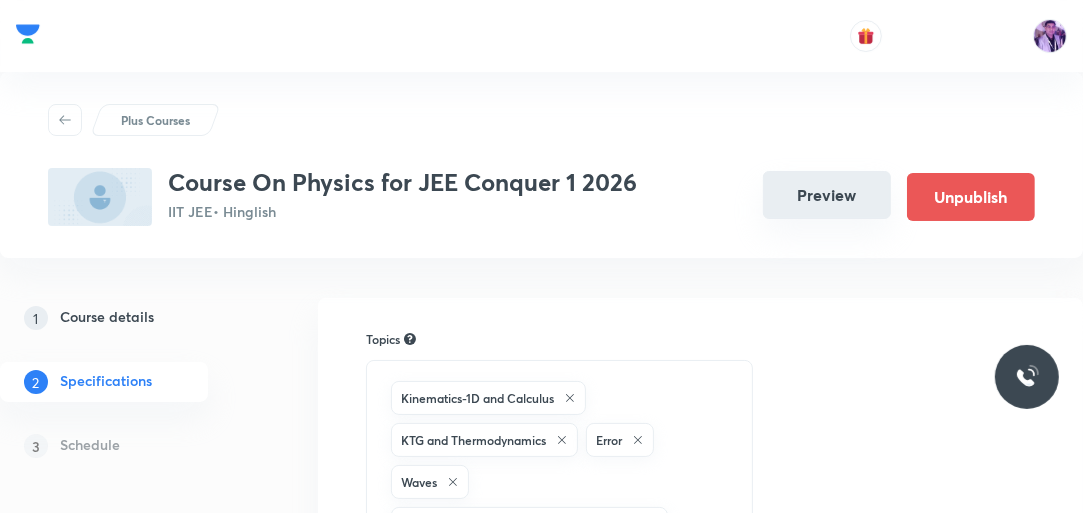 click on "Preview" at bounding box center (827, 195) 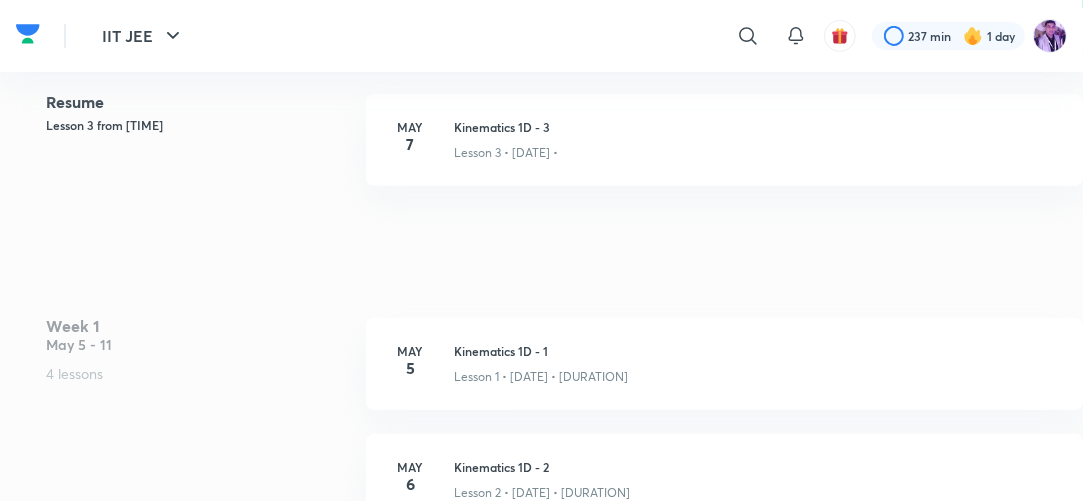 scroll, scrollTop: 320, scrollLeft: 0, axis: vertical 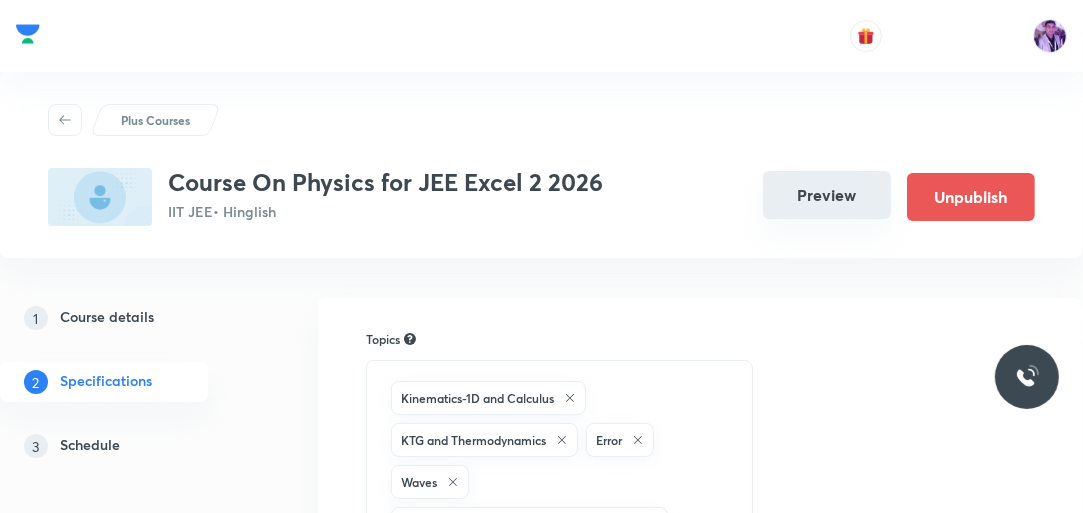 click on "Preview" at bounding box center [827, 195] 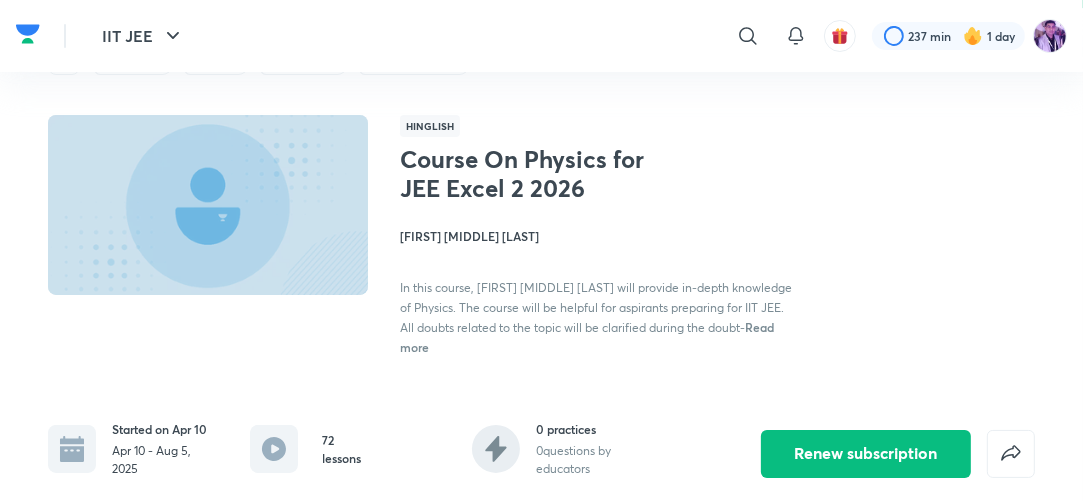 scroll, scrollTop: 320, scrollLeft: 0, axis: vertical 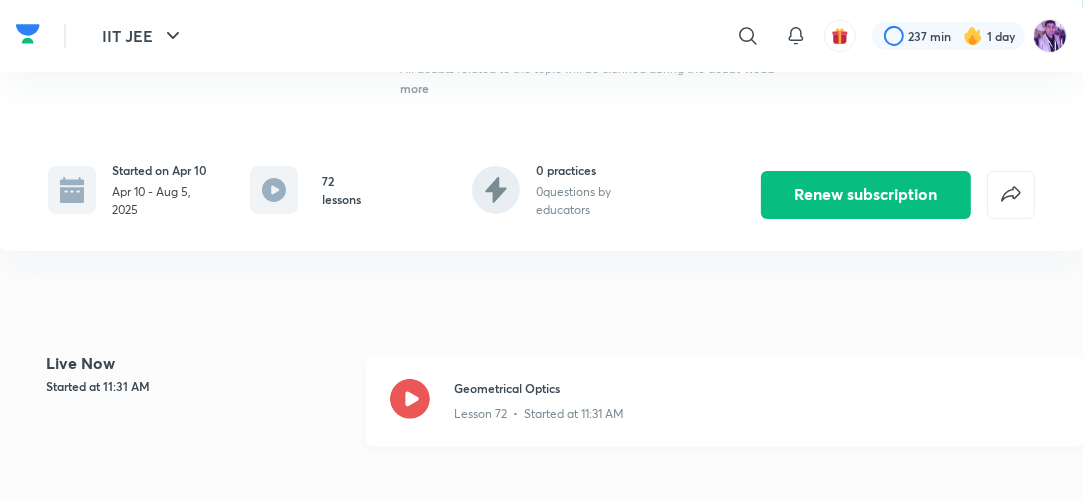click 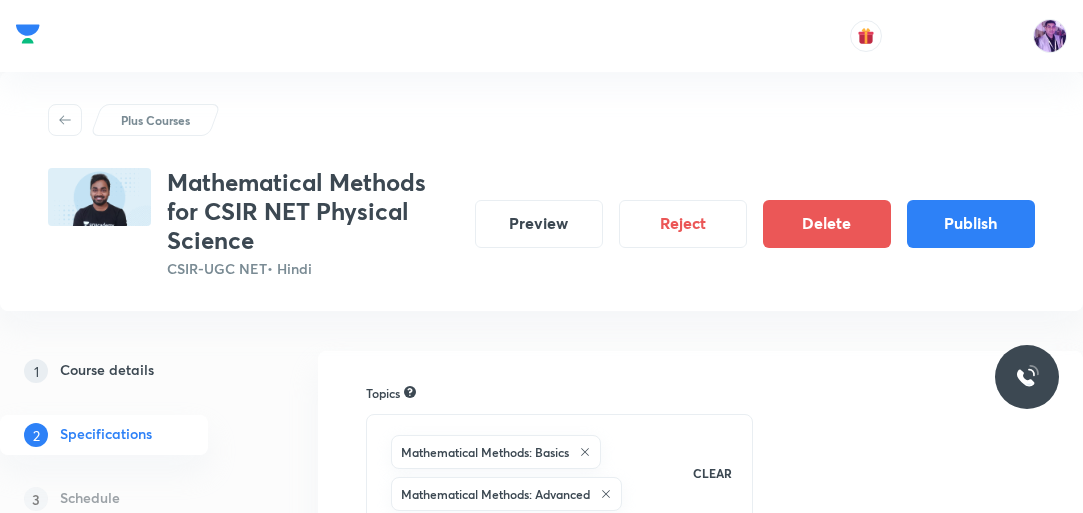 scroll, scrollTop: 0, scrollLeft: 0, axis: both 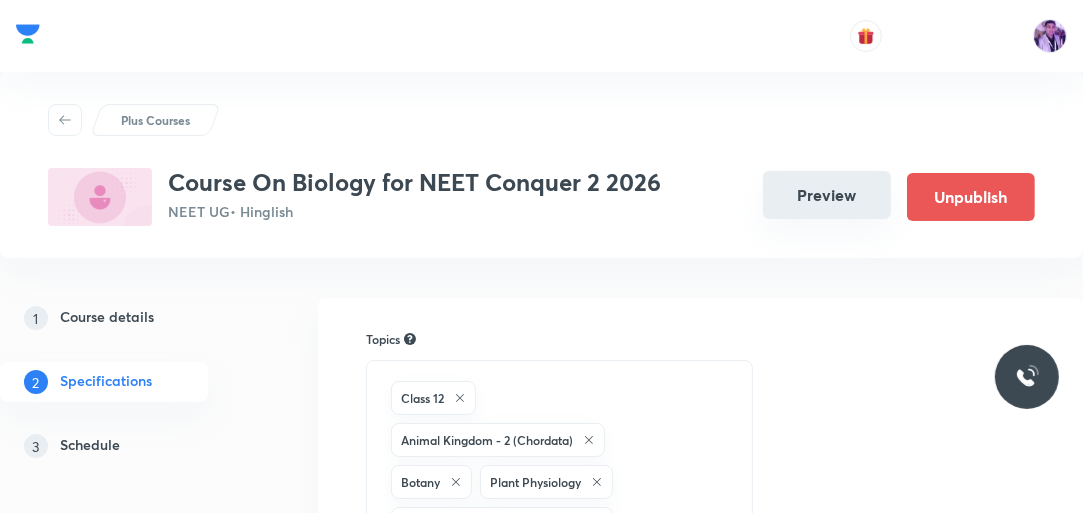 click on "Preview" at bounding box center [827, 195] 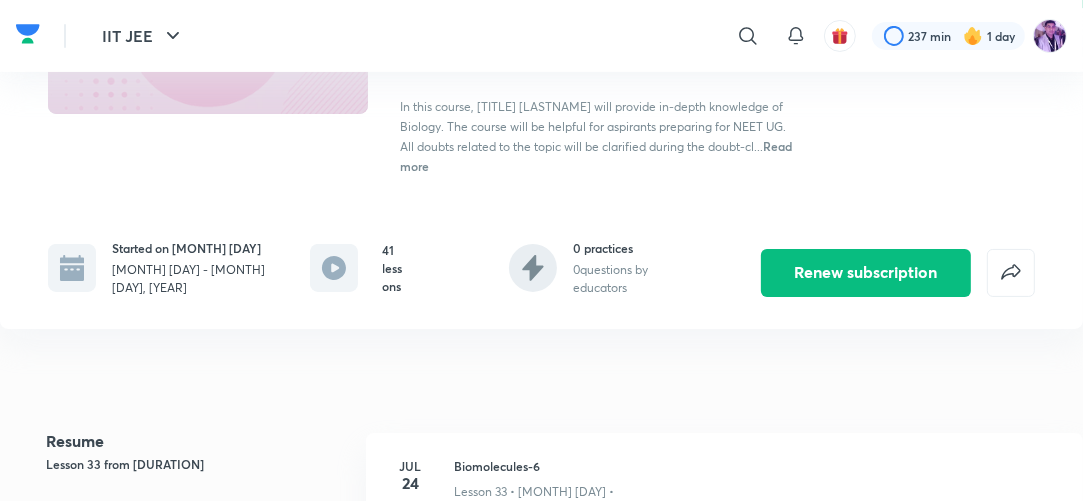 scroll, scrollTop: 0, scrollLeft: 0, axis: both 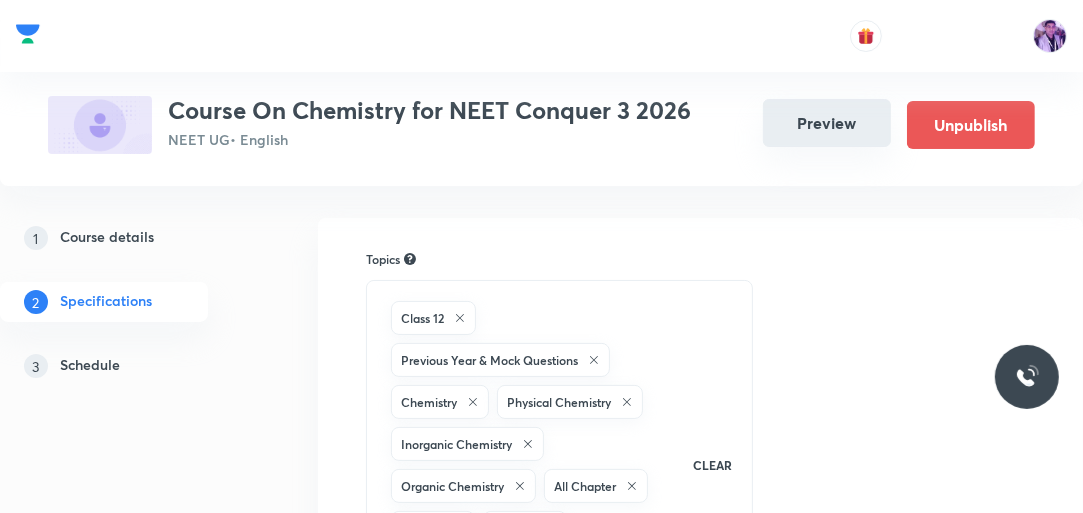 click on "Preview" at bounding box center (827, 123) 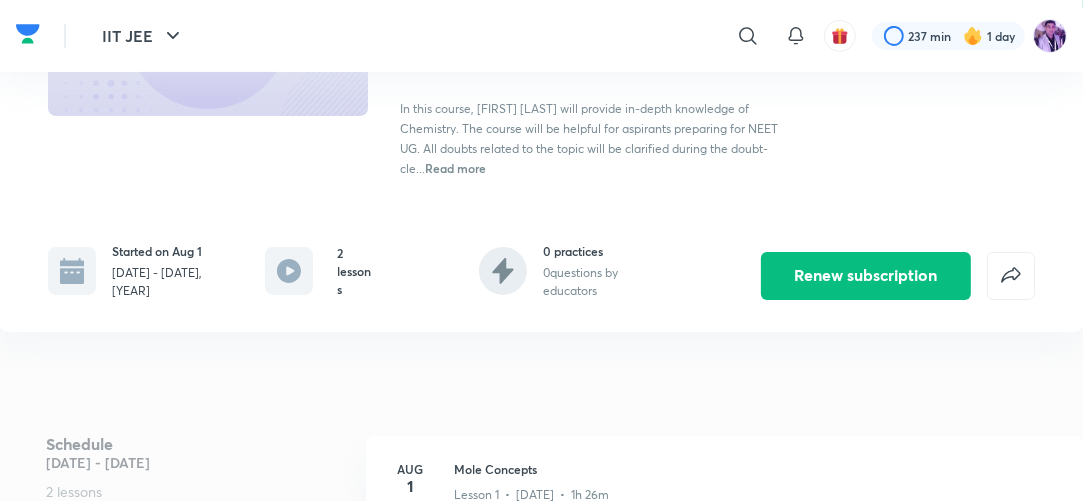 scroll, scrollTop: 320, scrollLeft: 0, axis: vertical 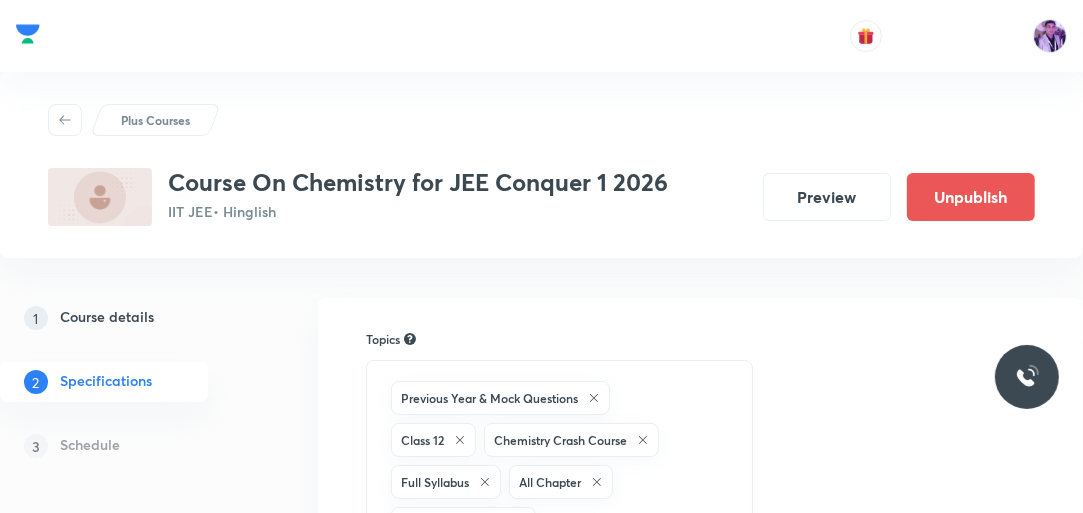 click on "Preview" at bounding box center (827, 197) 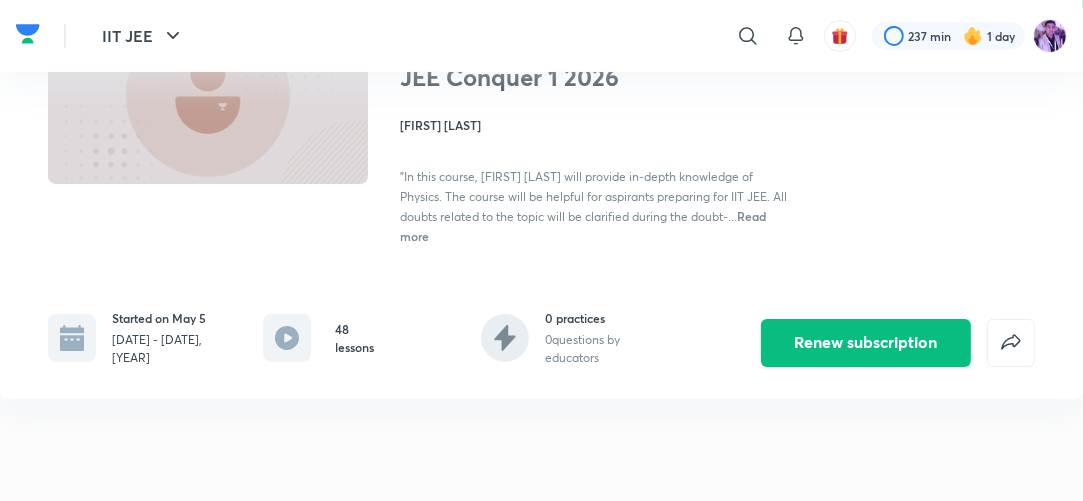 scroll, scrollTop: 320, scrollLeft: 0, axis: vertical 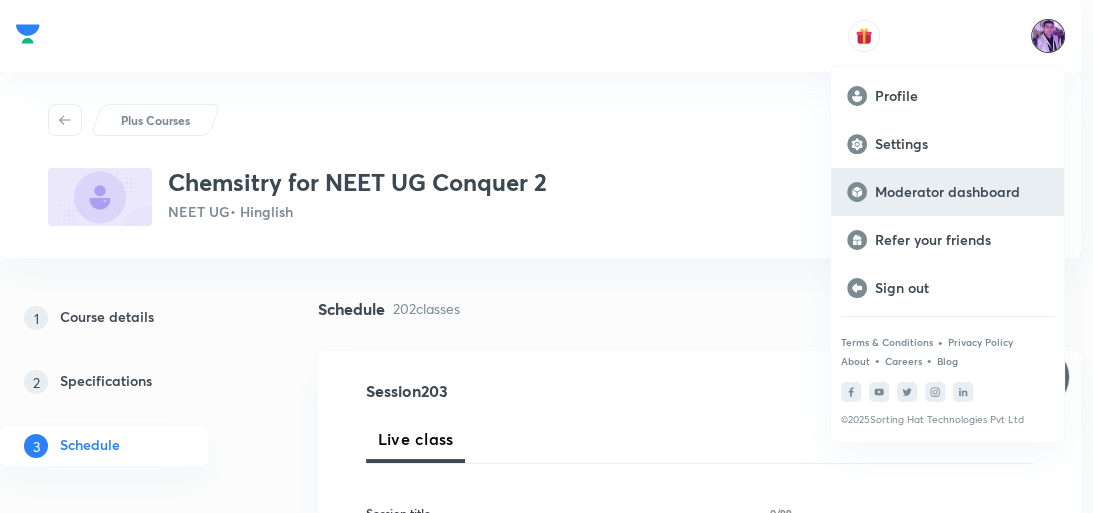 click on "Moderator dashboard" at bounding box center (961, 192) 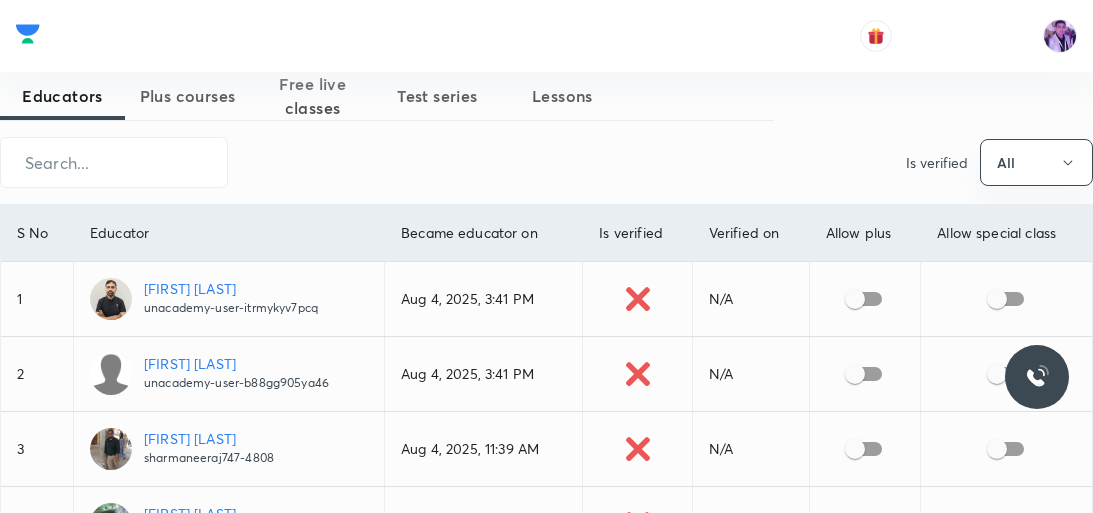 scroll, scrollTop: 0, scrollLeft: 0, axis: both 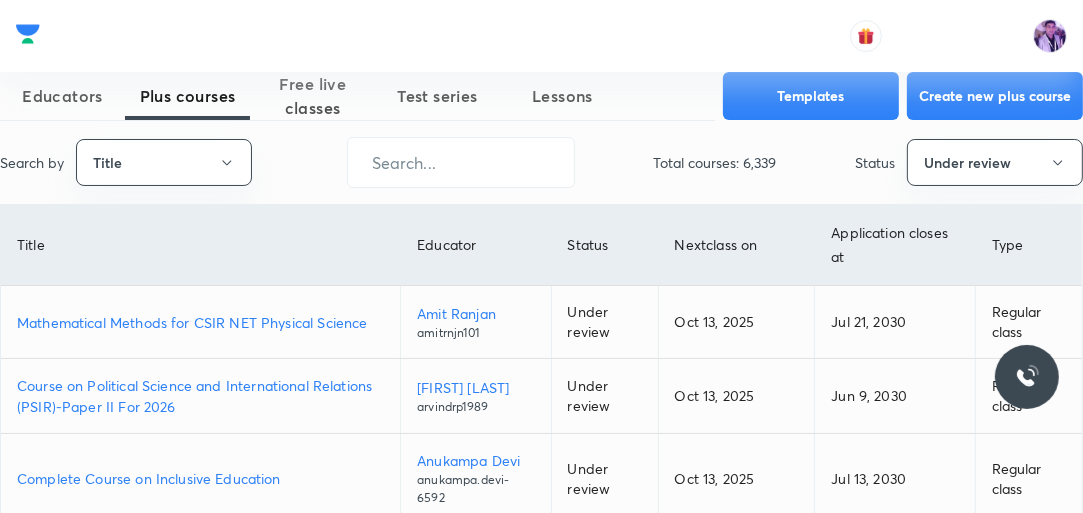 click on "Mathematical Methods for CSIR NET Physical Science" at bounding box center [200, 322] 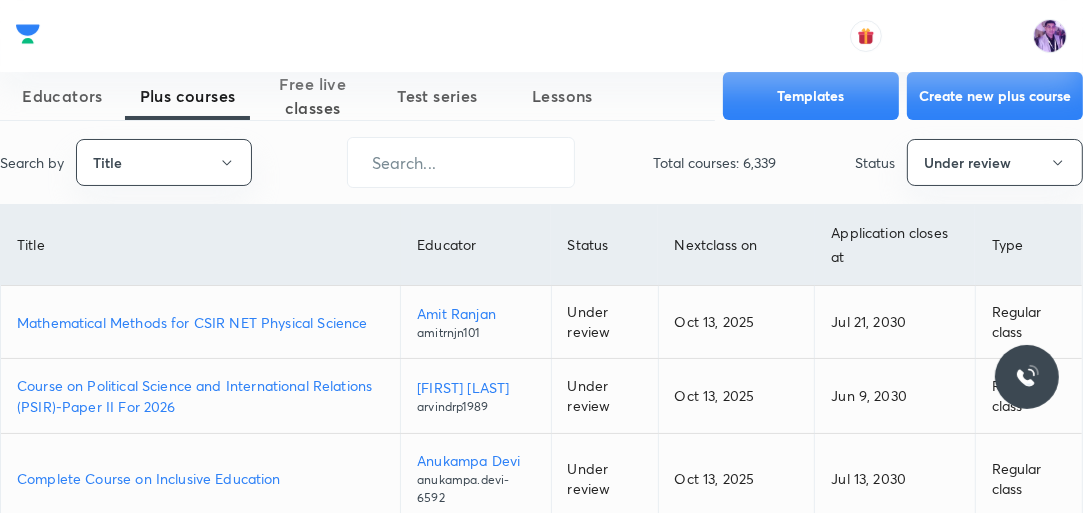 click on "Mathematical Methods for CSIR NET Physical Science" at bounding box center [200, 322] 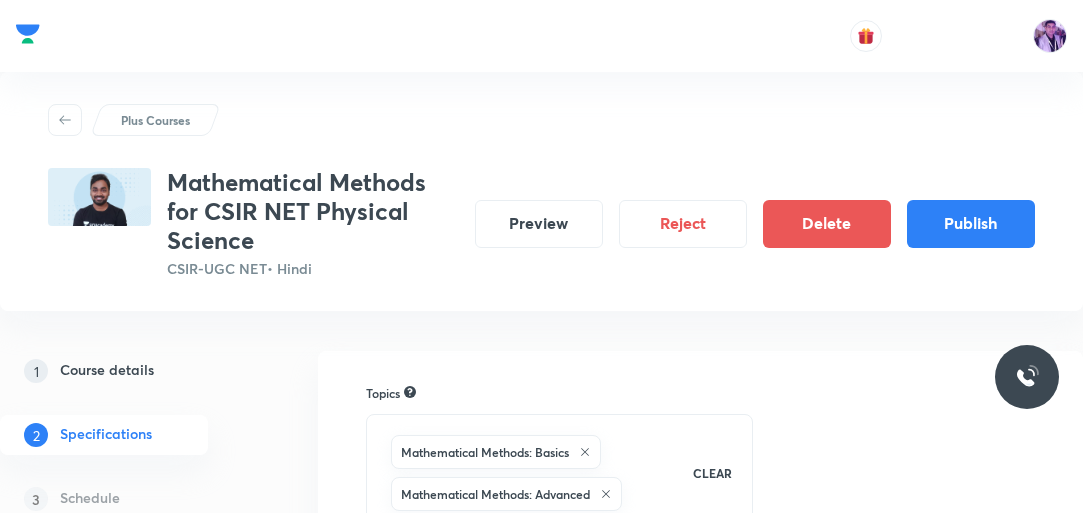 scroll, scrollTop: 0, scrollLeft: 0, axis: both 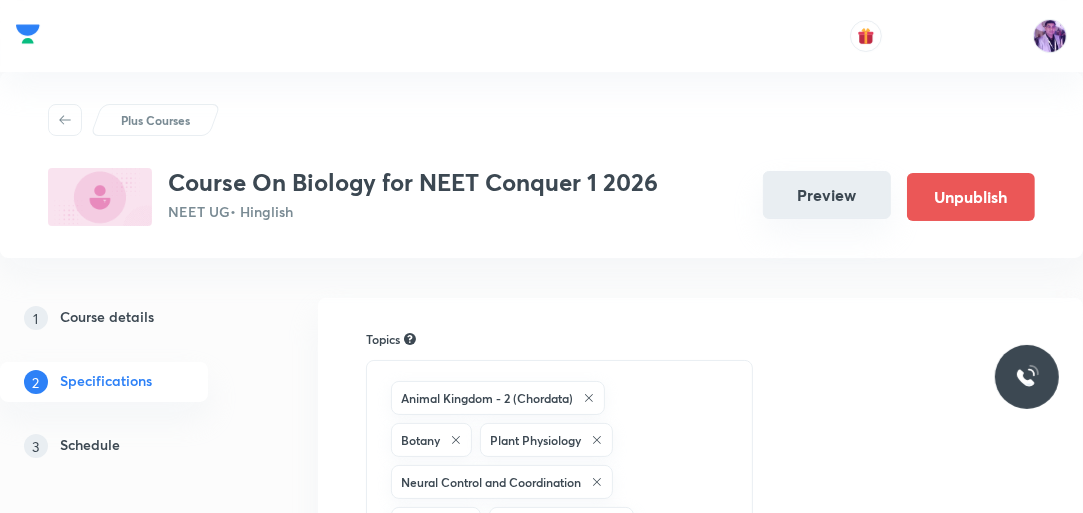 click on "Preview" at bounding box center [827, 195] 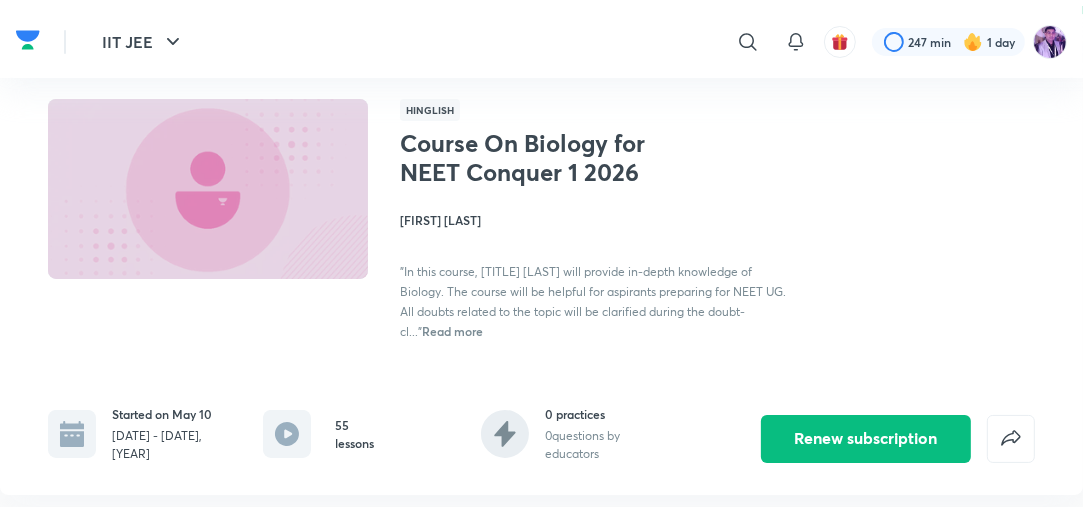 scroll, scrollTop: 0, scrollLeft: 0, axis: both 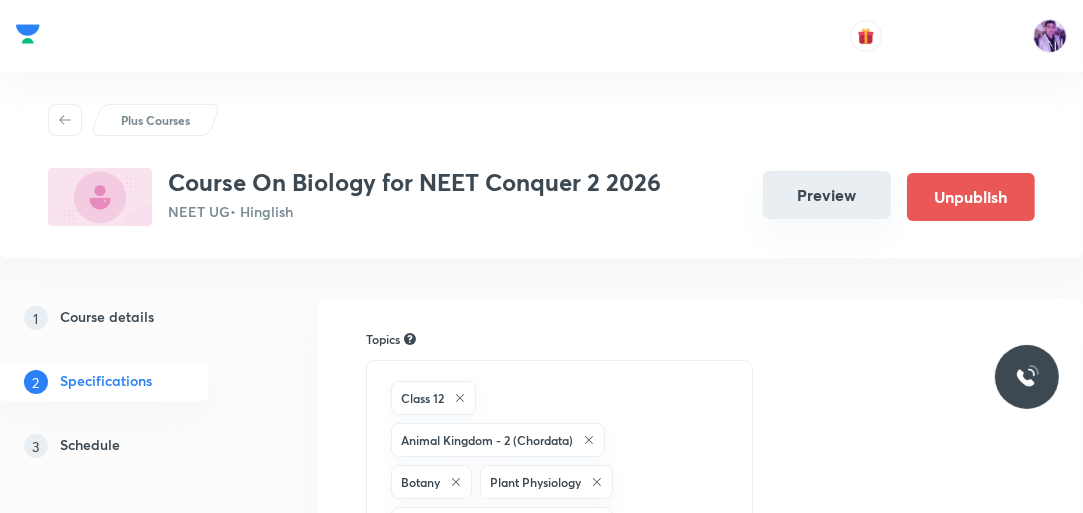 click on "Preview" at bounding box center [827, 195] 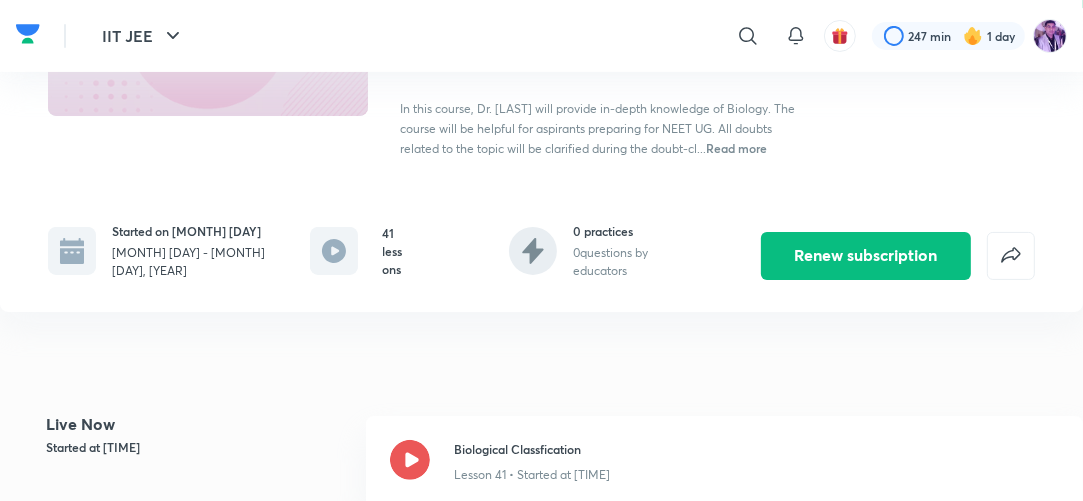 scroll, scrollTop: 400, scrollLeft: 0, axis: vertical 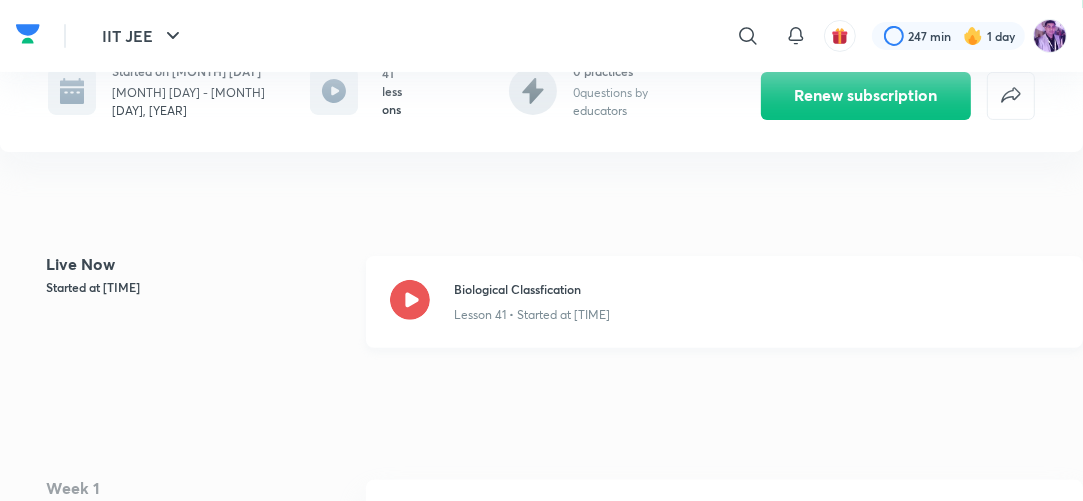click 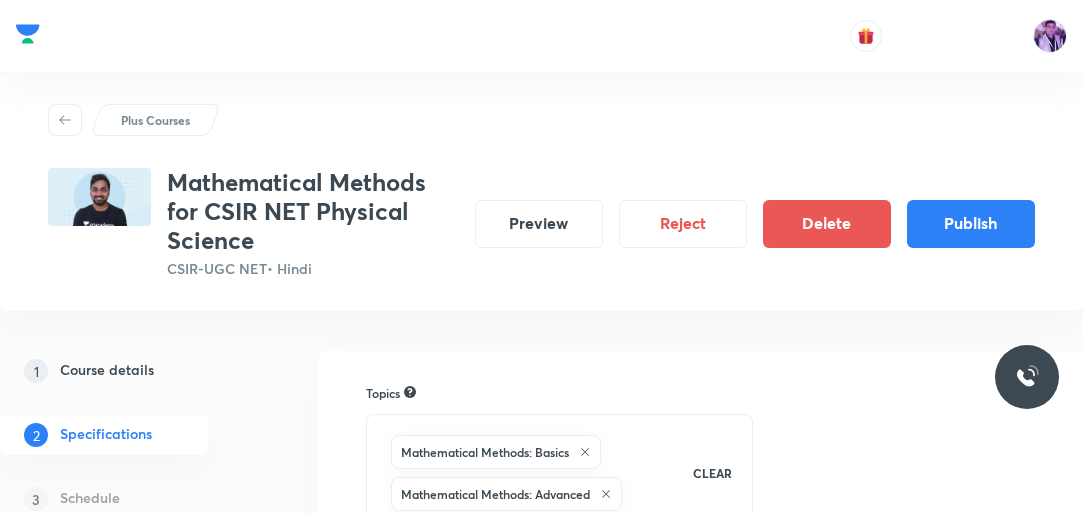 scroll, scrollTop: 0, scrollLeft: 0, axis: both 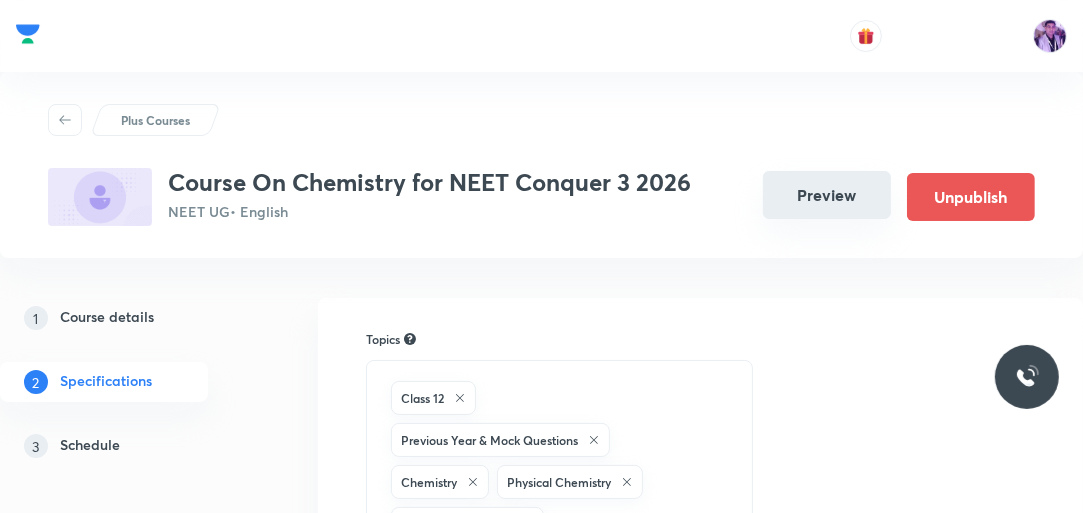 click on "Preview" at bounding box center [827, 195] 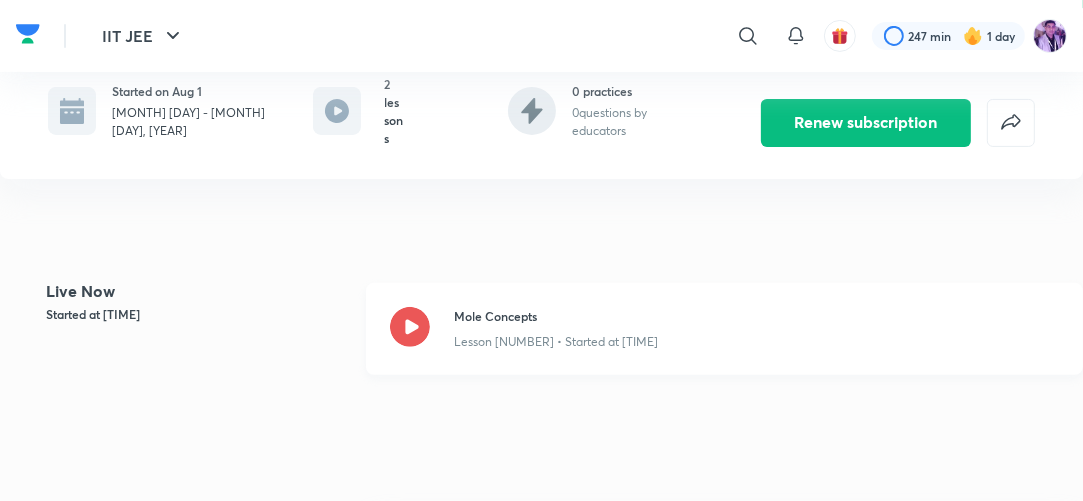 scroll, scrollTop: 480, scrollLeft: 0, axis: vertical 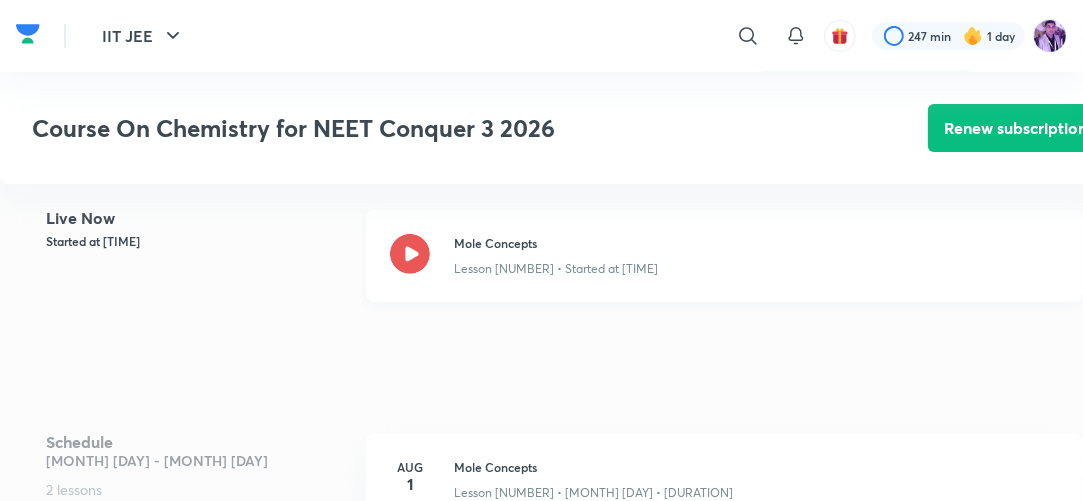 click 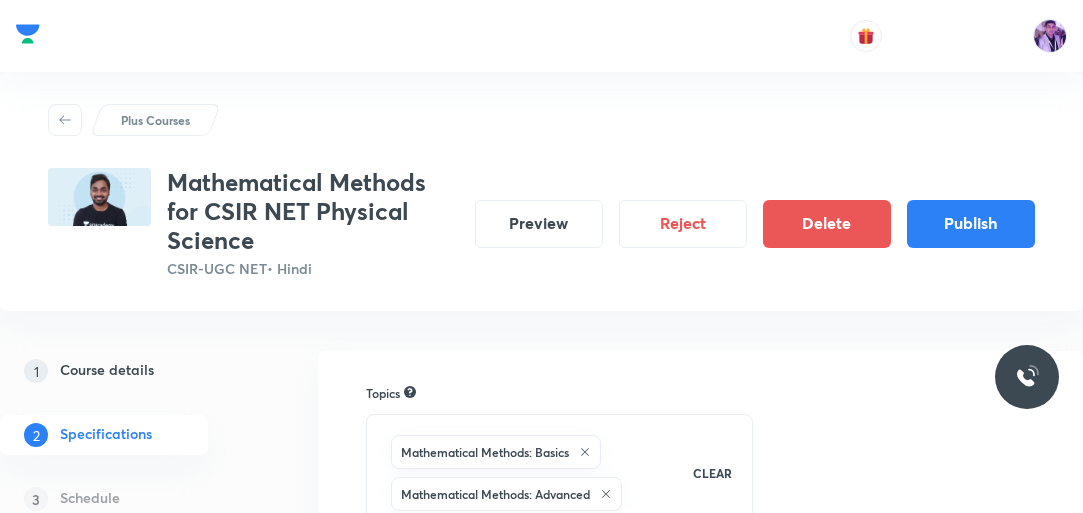 scroll, scrollTop: 0, scrollLeft: 0, axis: both 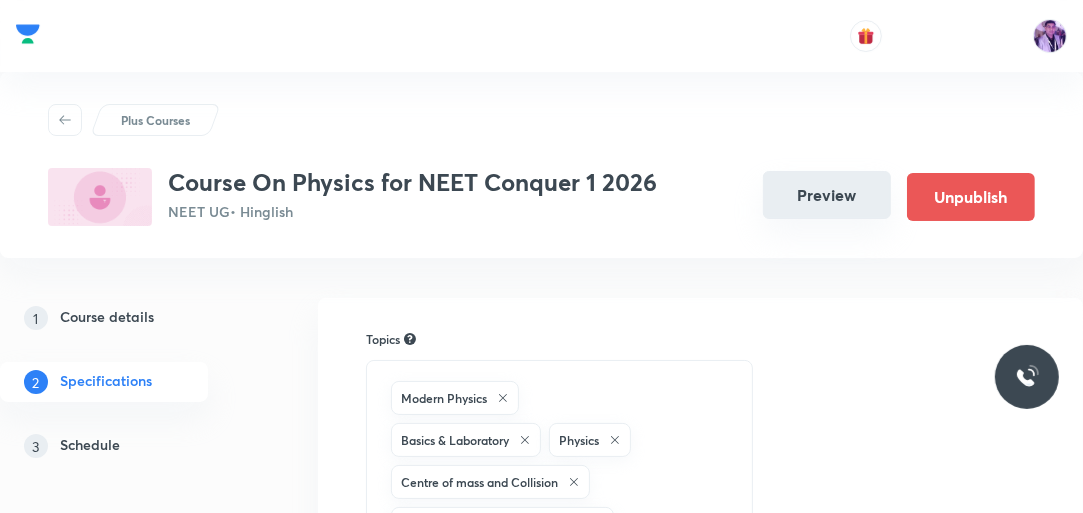click on "Preview" at bounding box center [827, 195] 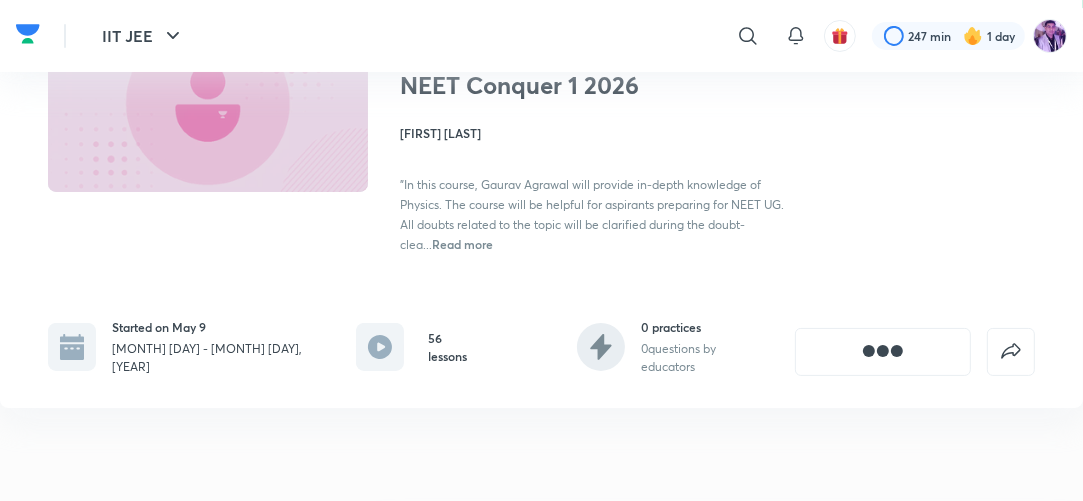 scroll, scrollTop: 400, scrollLeft: 0, axis: vertical 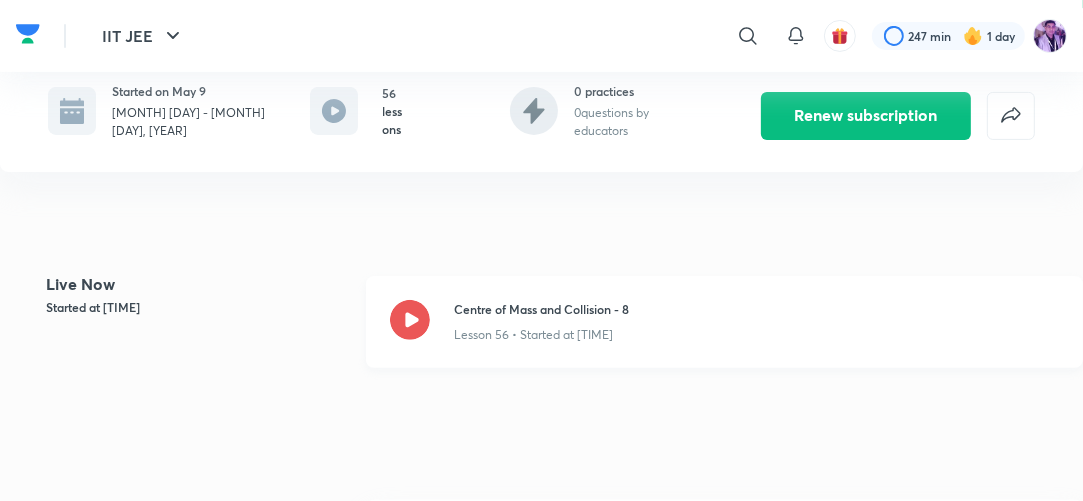 click 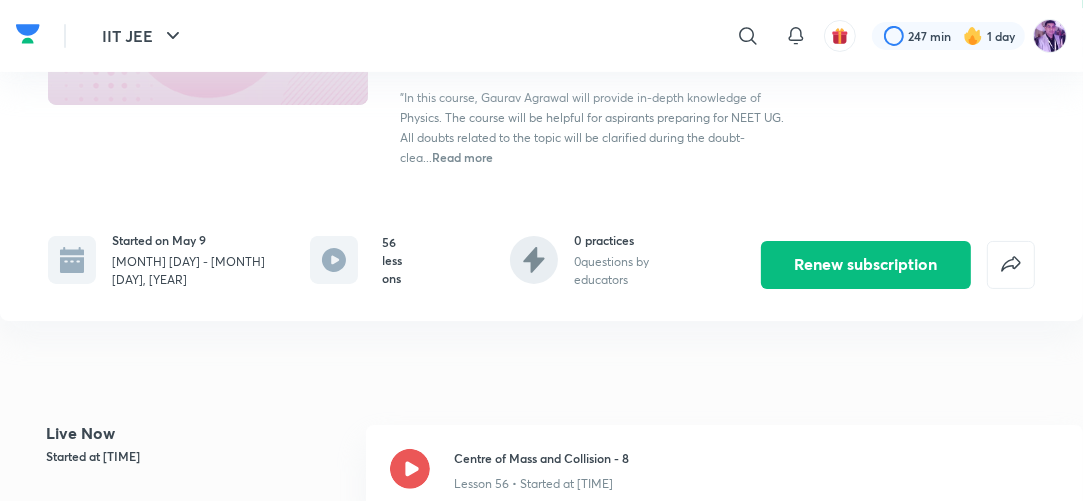 scroll, scrollTop: 240, scrollLeft: 0, axis: vertical 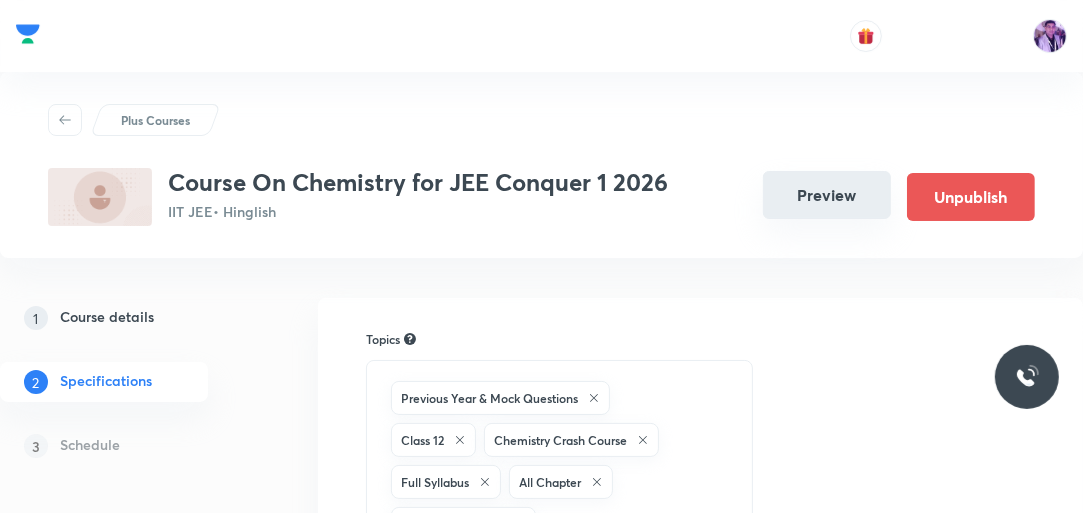 click on "Preview" at bounding box center (827, 195) 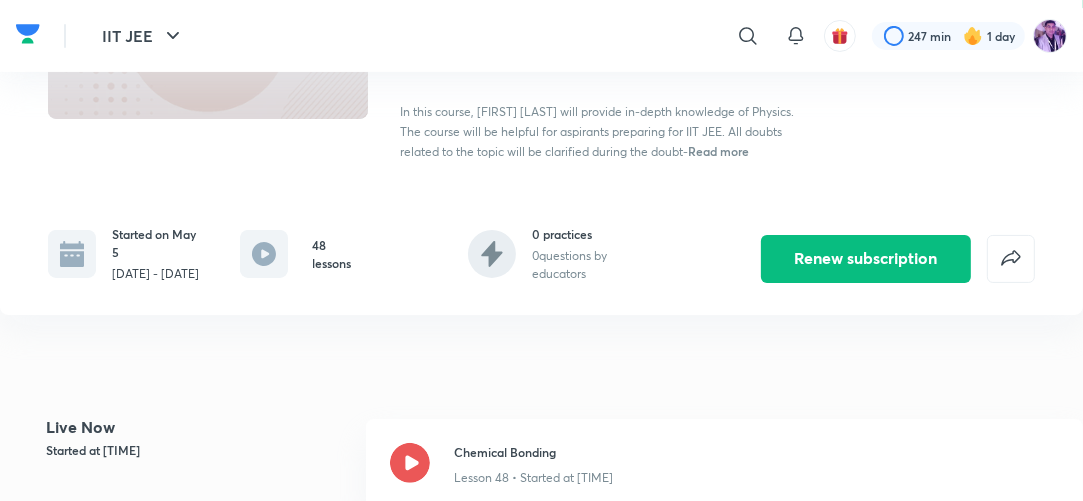 scroll, scrollTop: 320, scrollLeft: 0, axis: vertical 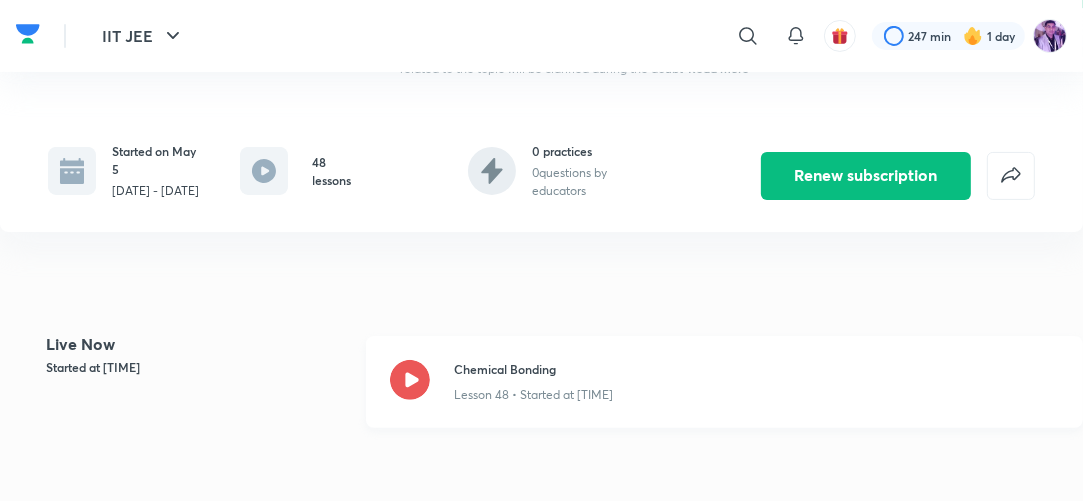 click 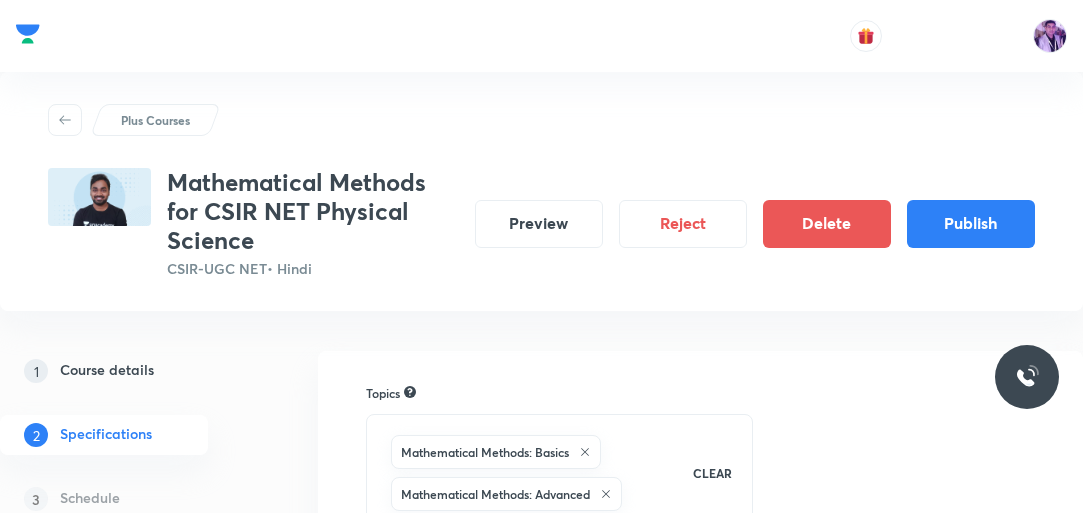 scroll, scrollTop: 0, scrollLeft: 0, axis: both 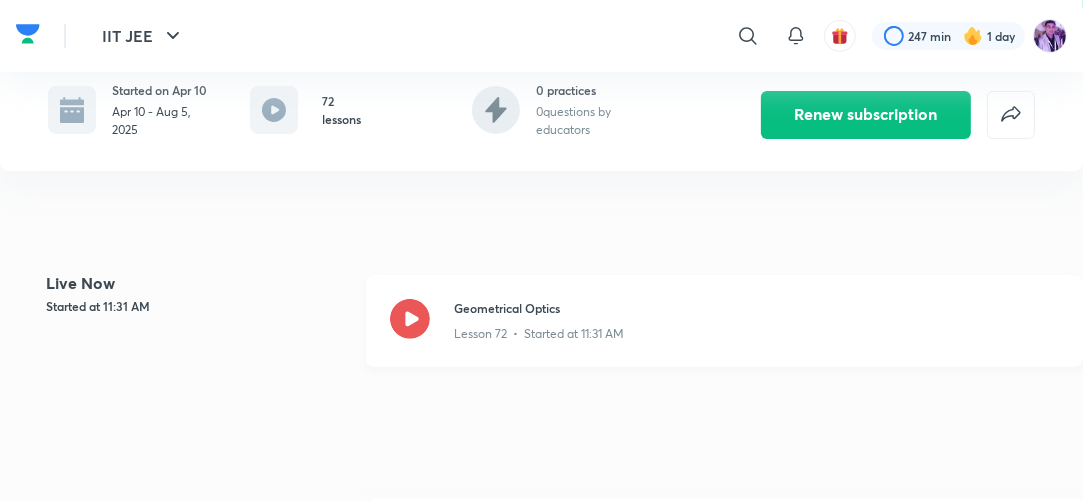 click 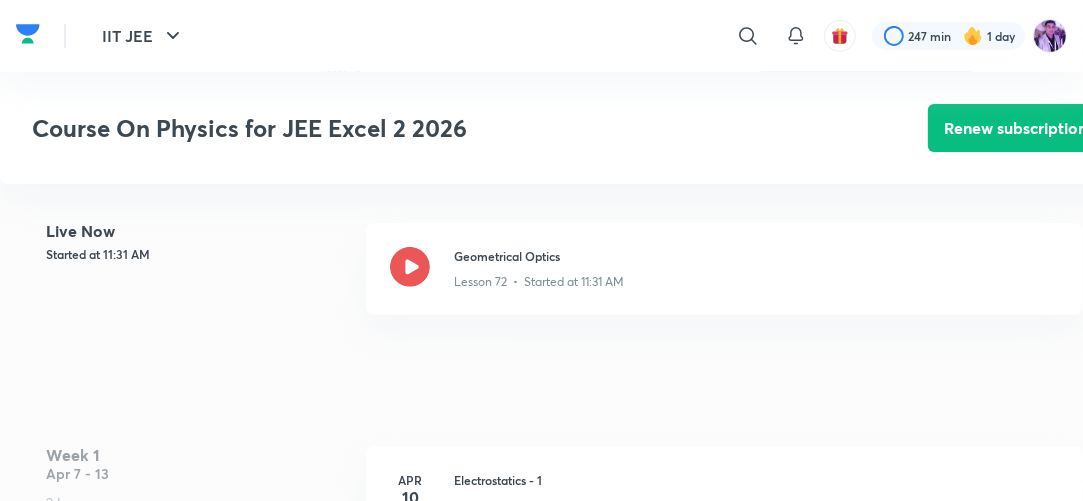 scroll, scrollTop: 480, scrollLeft: 0, axis: vertical 